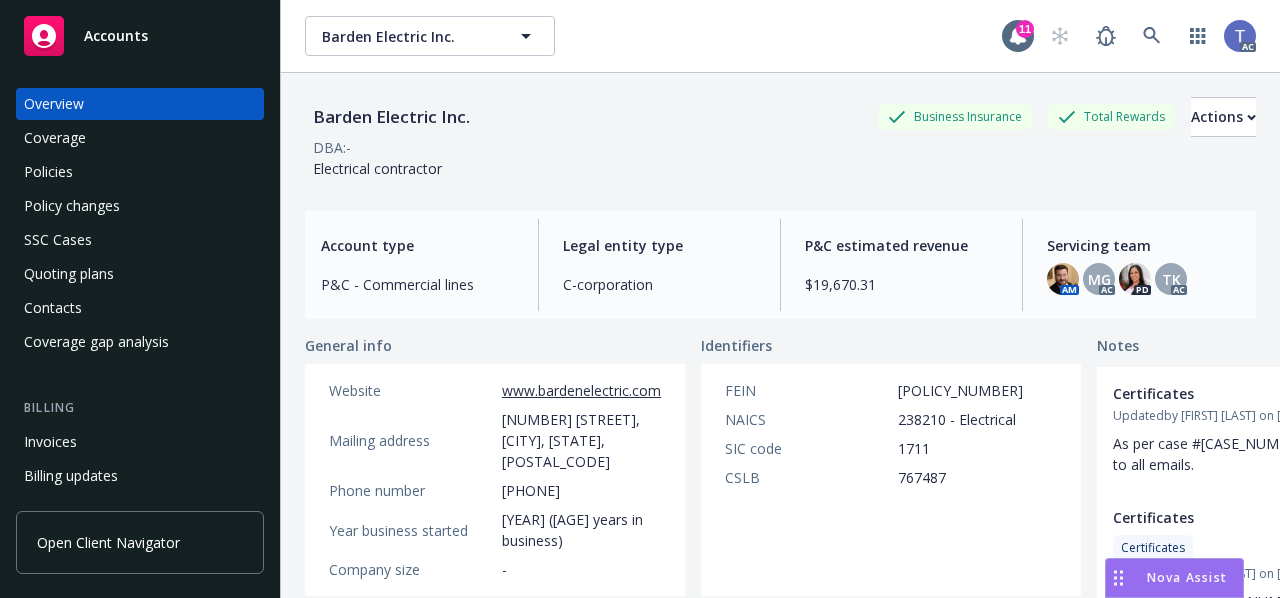 scroll, scrollTop: 0, scrollLeft: 0, axis: both 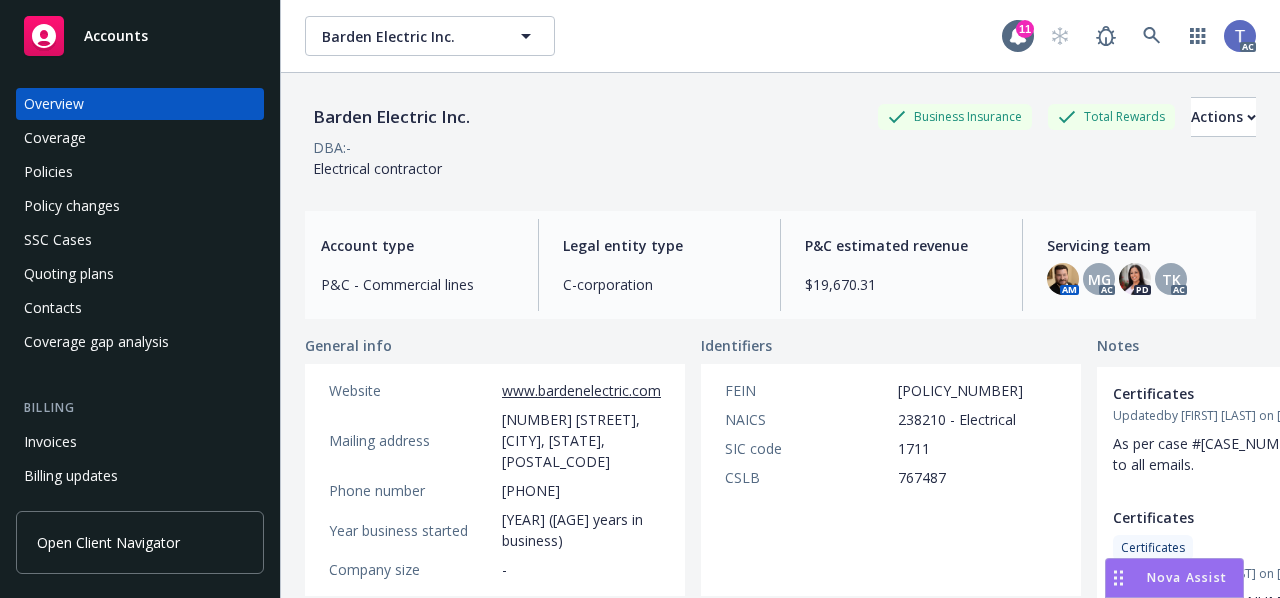 click on "Barden Electric Inc.   Business Insurance   Total Rewards Actions" at bounding box center (780, 117) 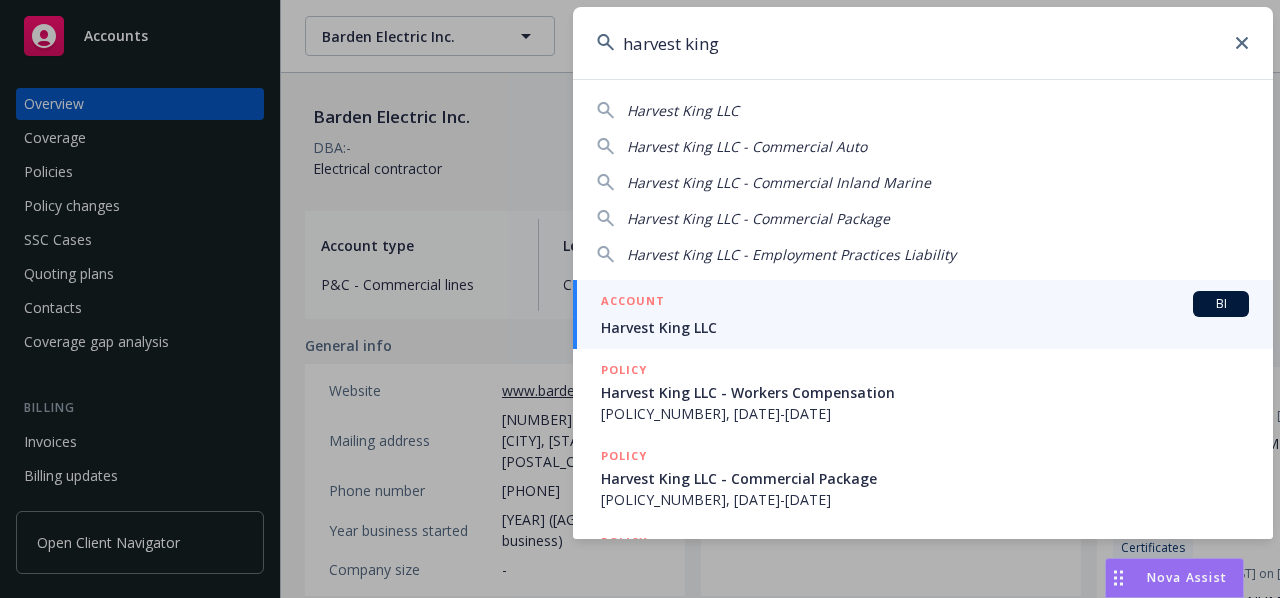 type on "harvest king" 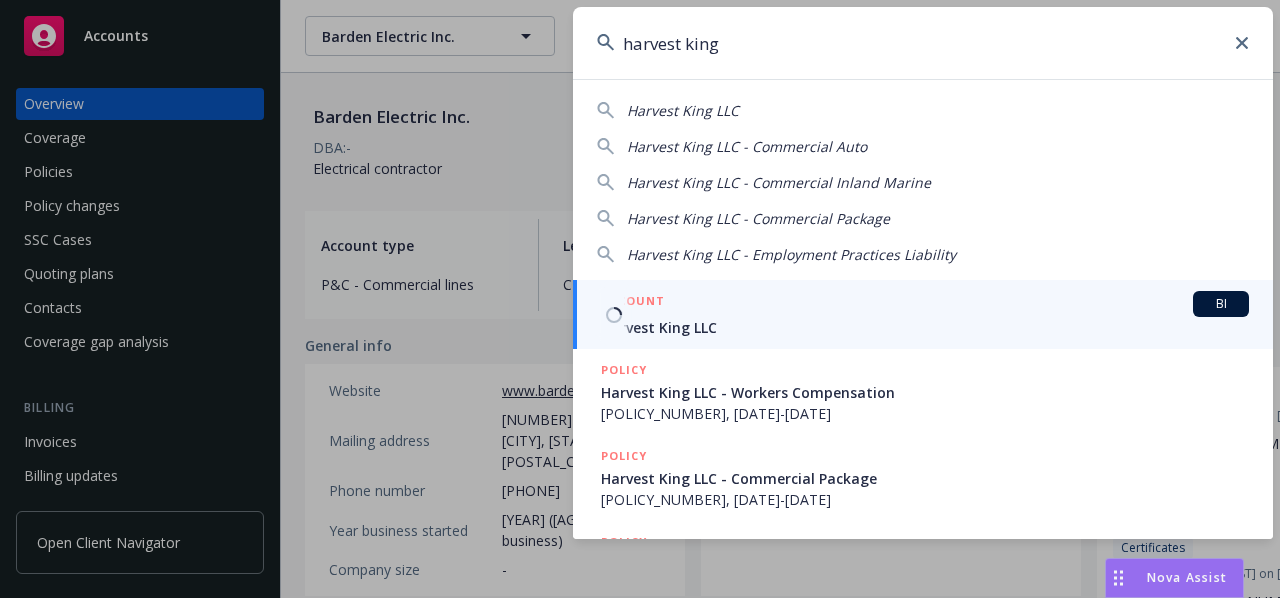 click on "ACCOUNT BI" at bounding box center [925, 304] 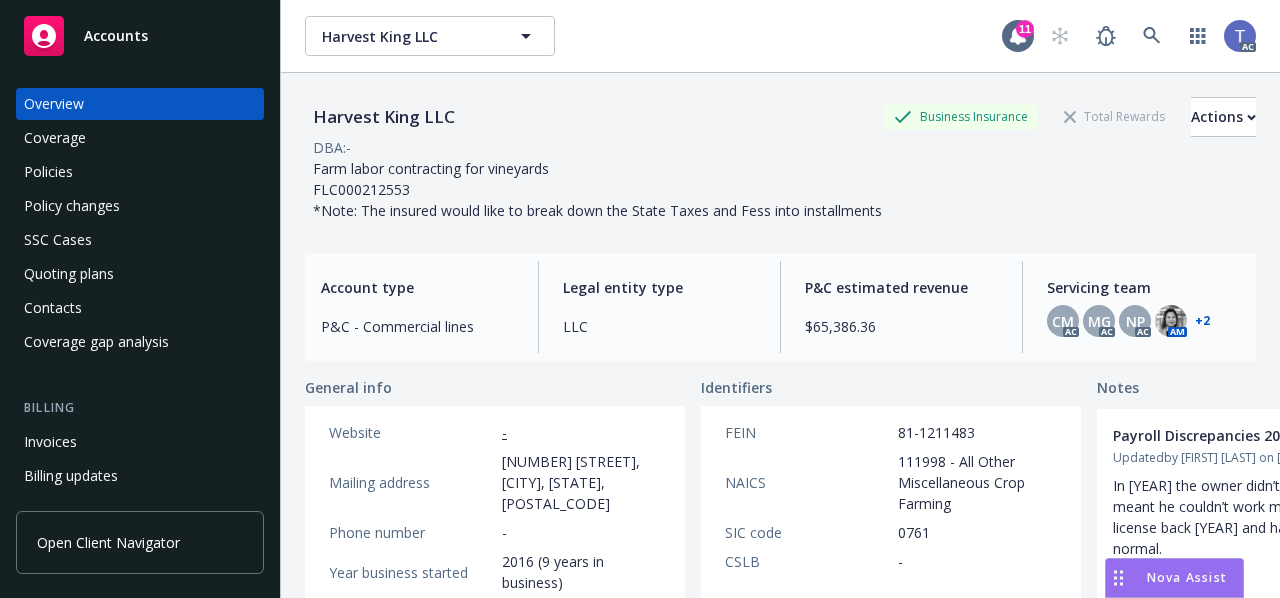 click on "Policies" at bounding box center (48, 172) 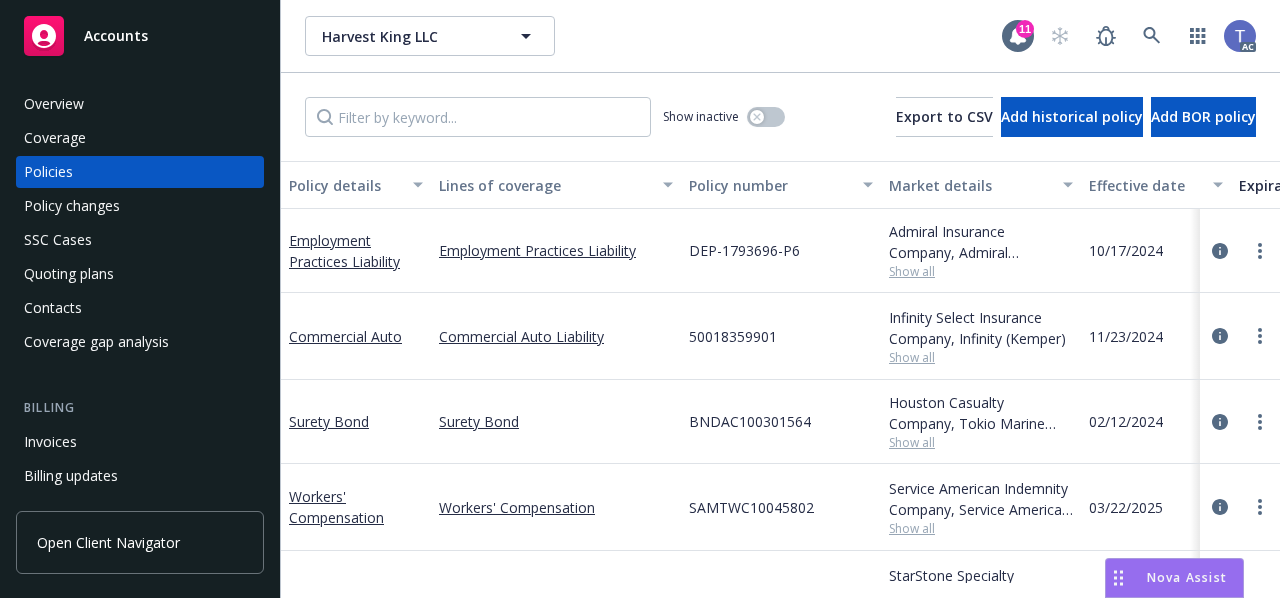 click on "Harvest King LLC Harvest King LLC" at bounding box center (653, 36) 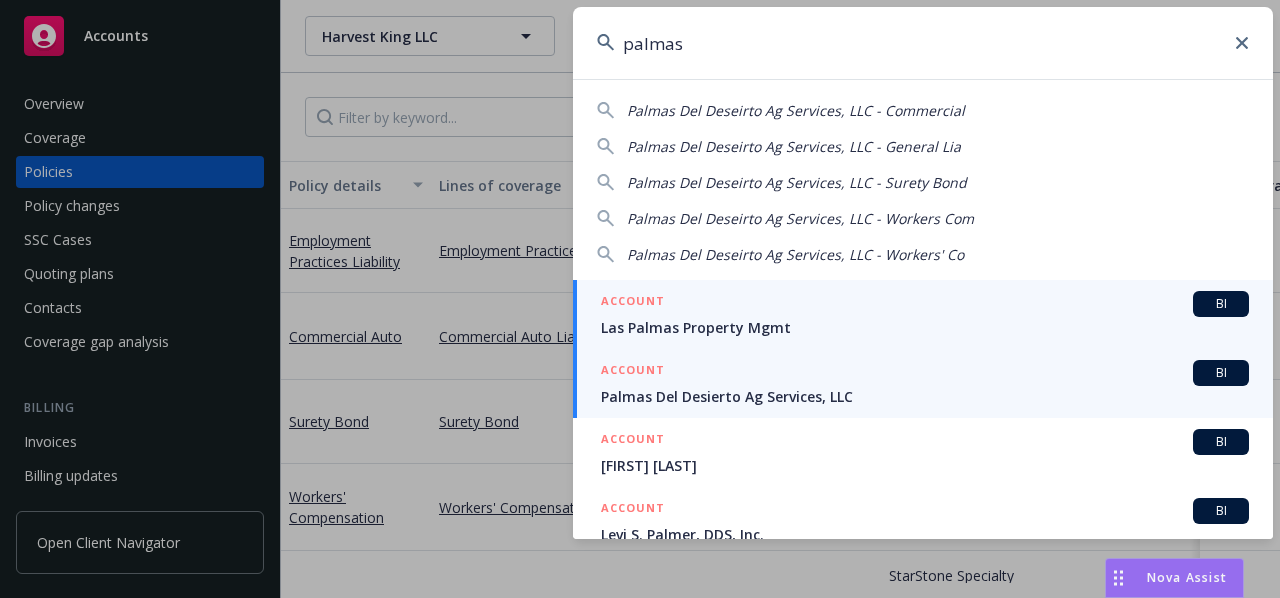 type on "palmas" 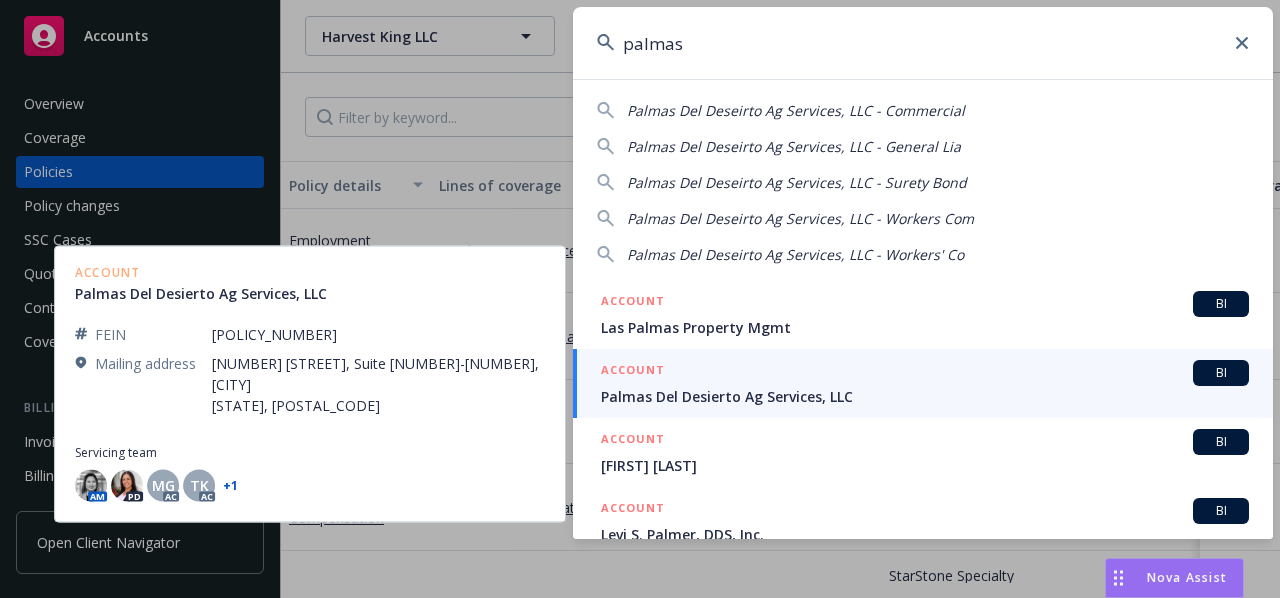 click on "Palmas Del Desierto Ag Services, LLC" at bounding box center (925, 396) 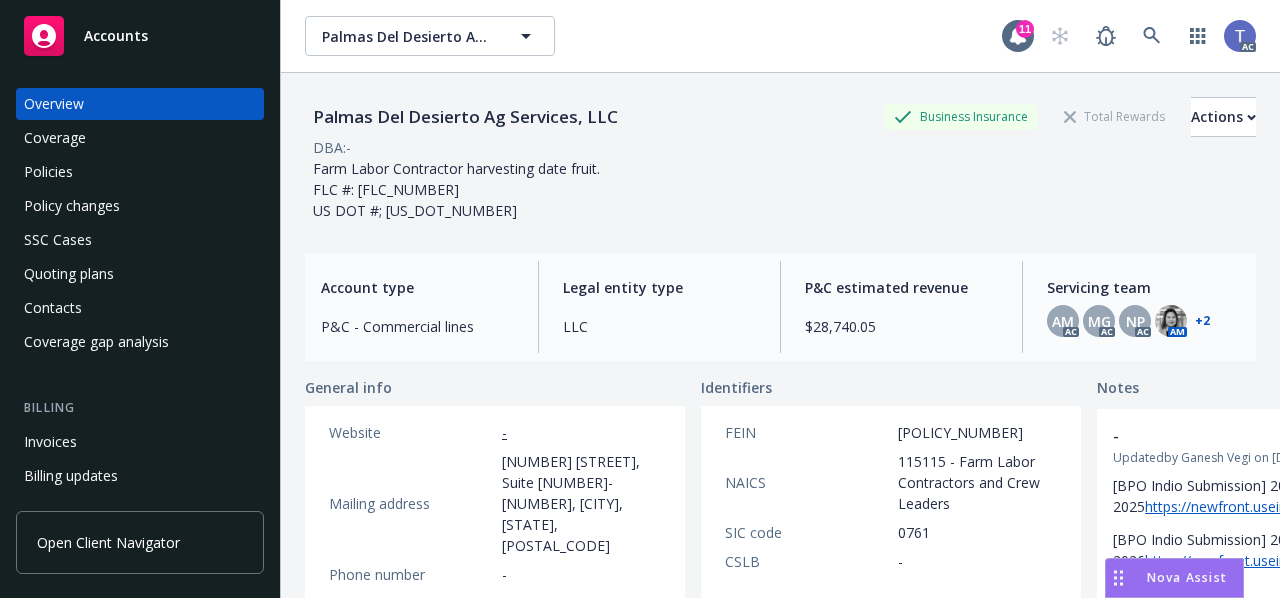 click on "Policies" at bounding box center (140, 172) 